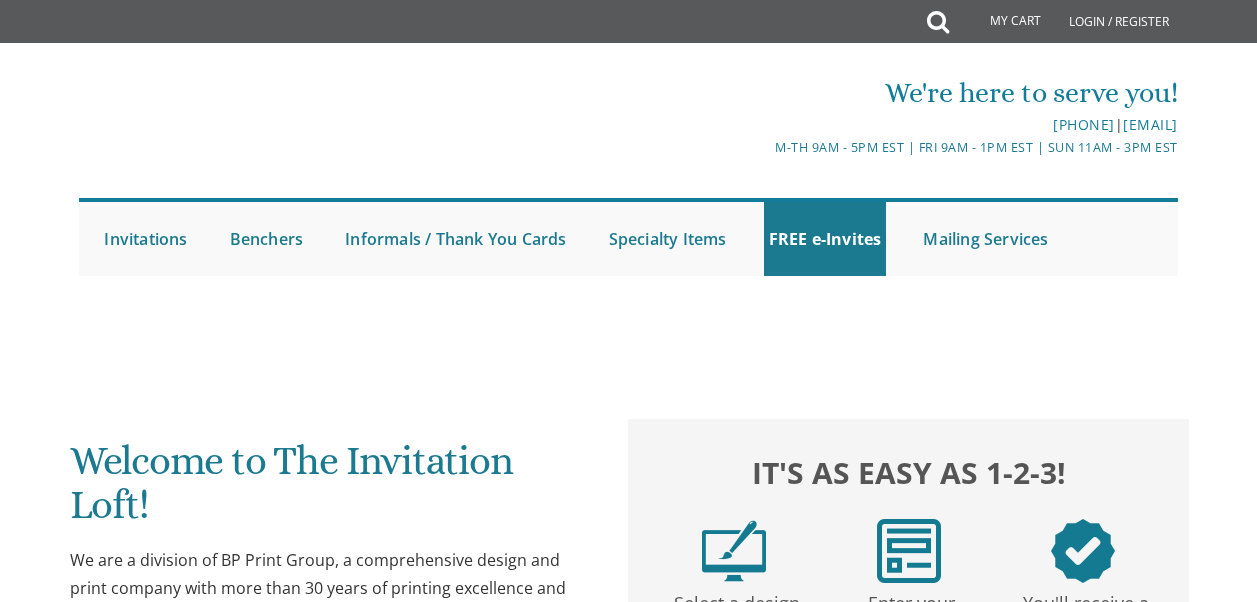 scroll, scrollTop: 0, scrollLeft: 0, axis: both 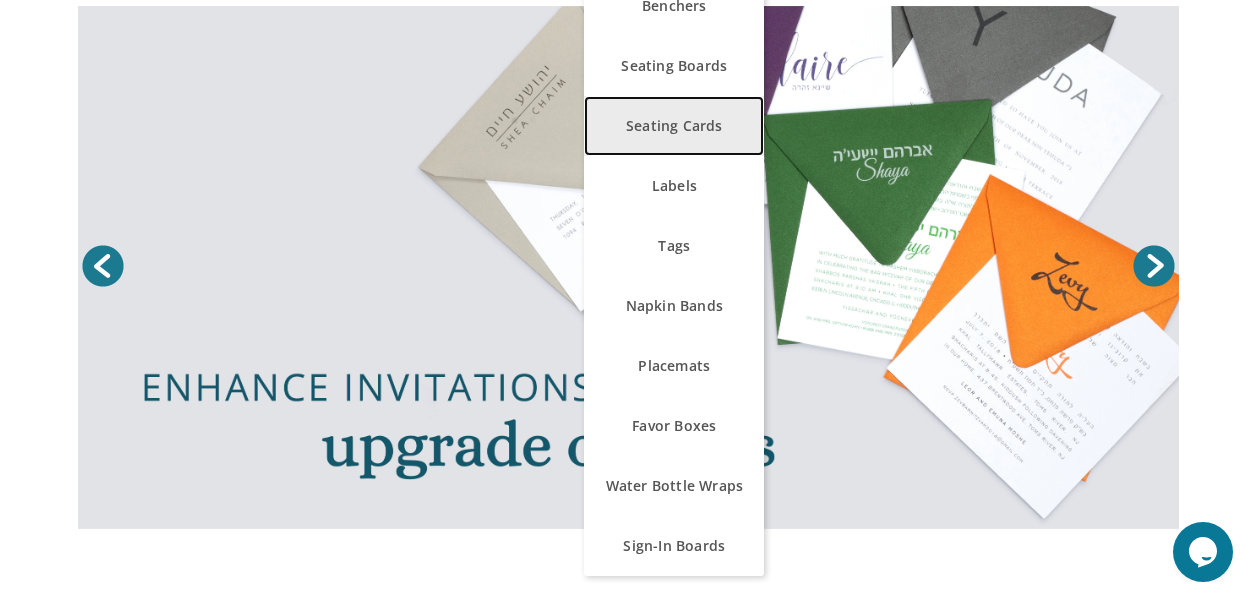 click on "Seating Cards" at bounding box center (674, 126) 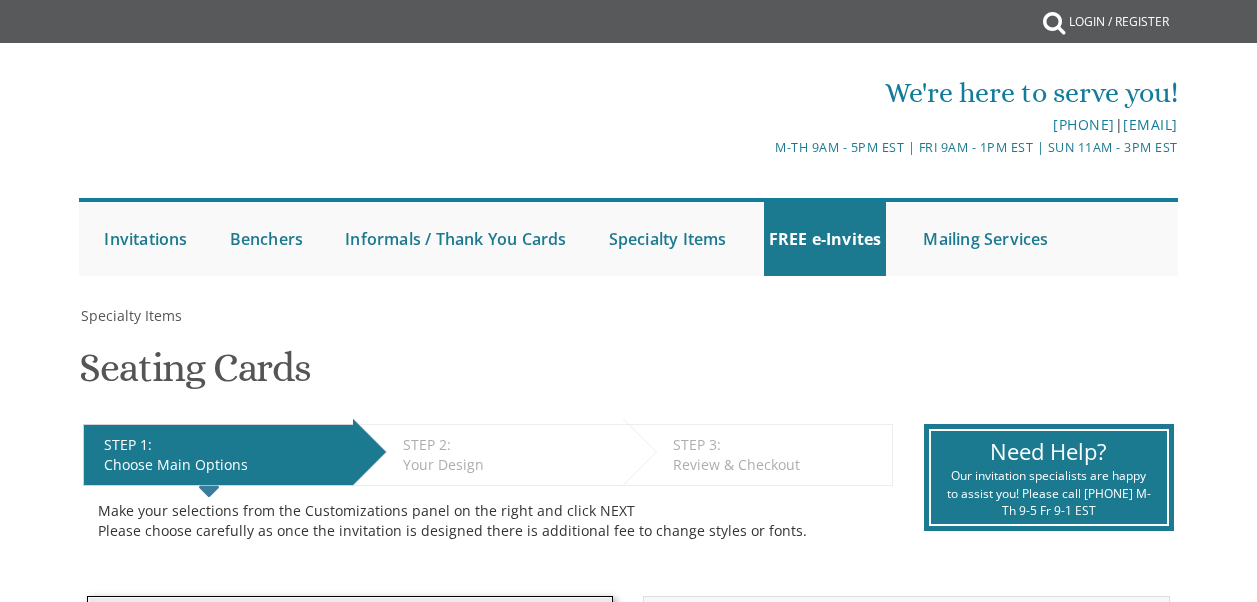 scroll, scrollTop: 0, scrollLeft: 0, axis: both 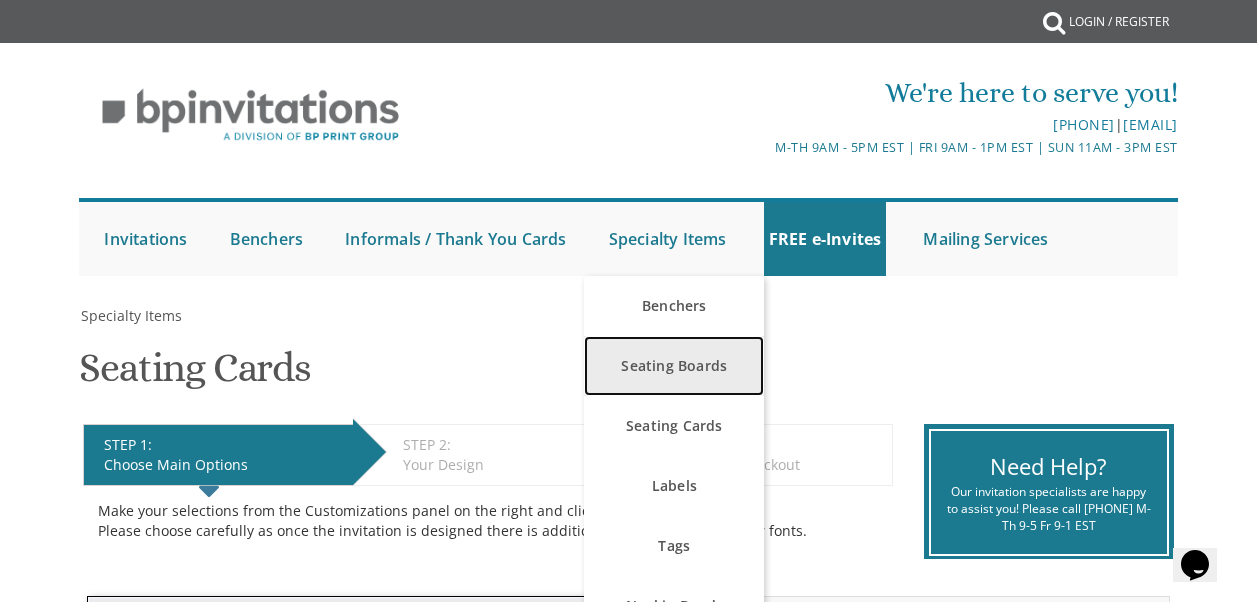 click on "Seating Boards" at bounding box center [674, 366] 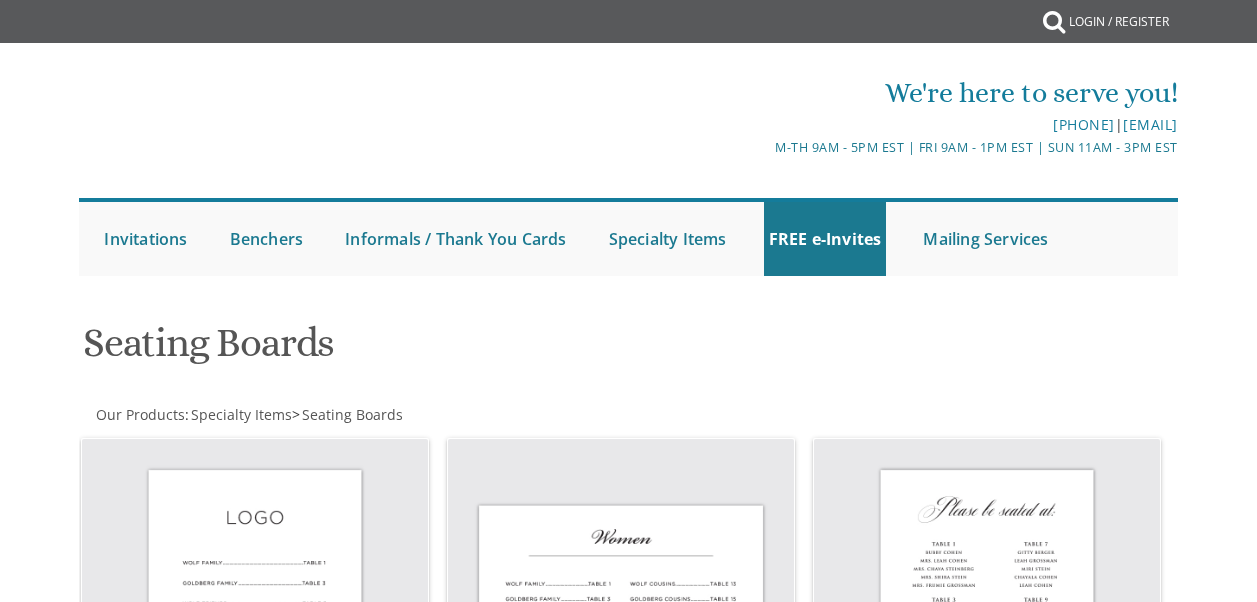 scroll, scrollTop: 0, scrollLeft: 0, axis: both 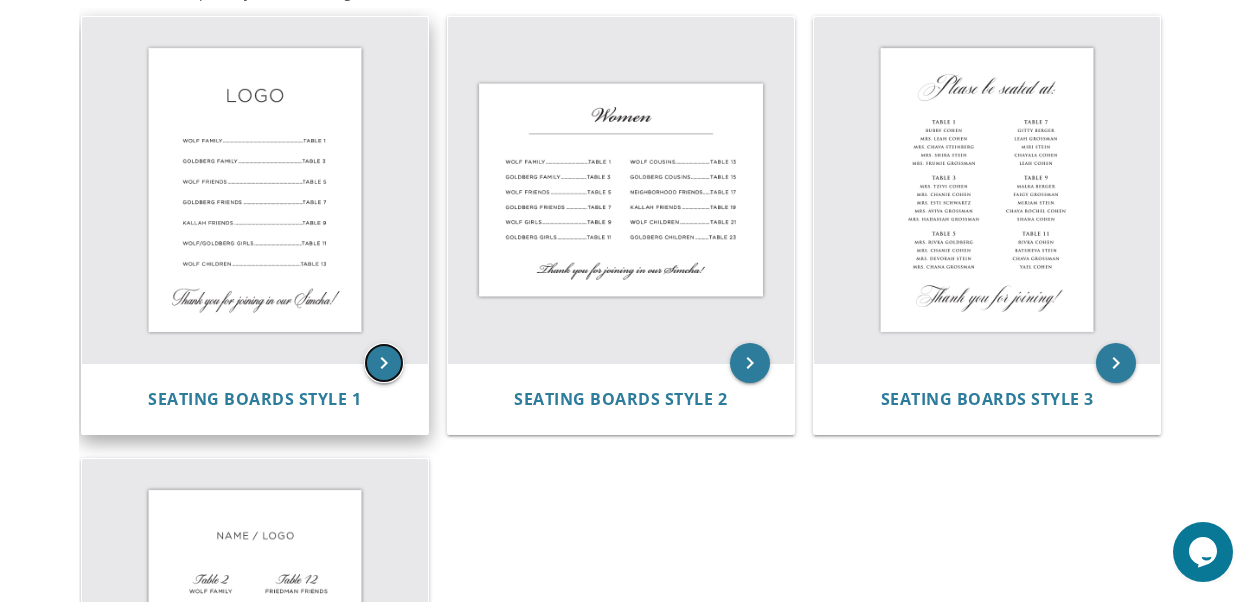 click on "keyboard_arrow_right" at bounding box center (384, 363) 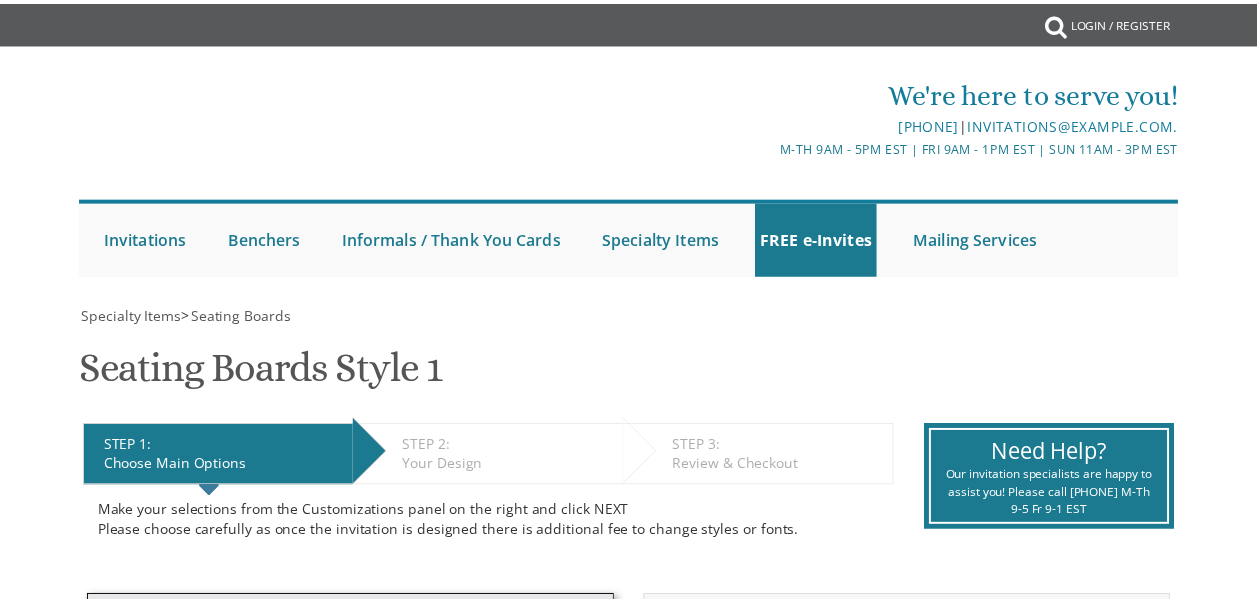 scroll, scrollTop: 0, scrollLeft: 0, axis: both 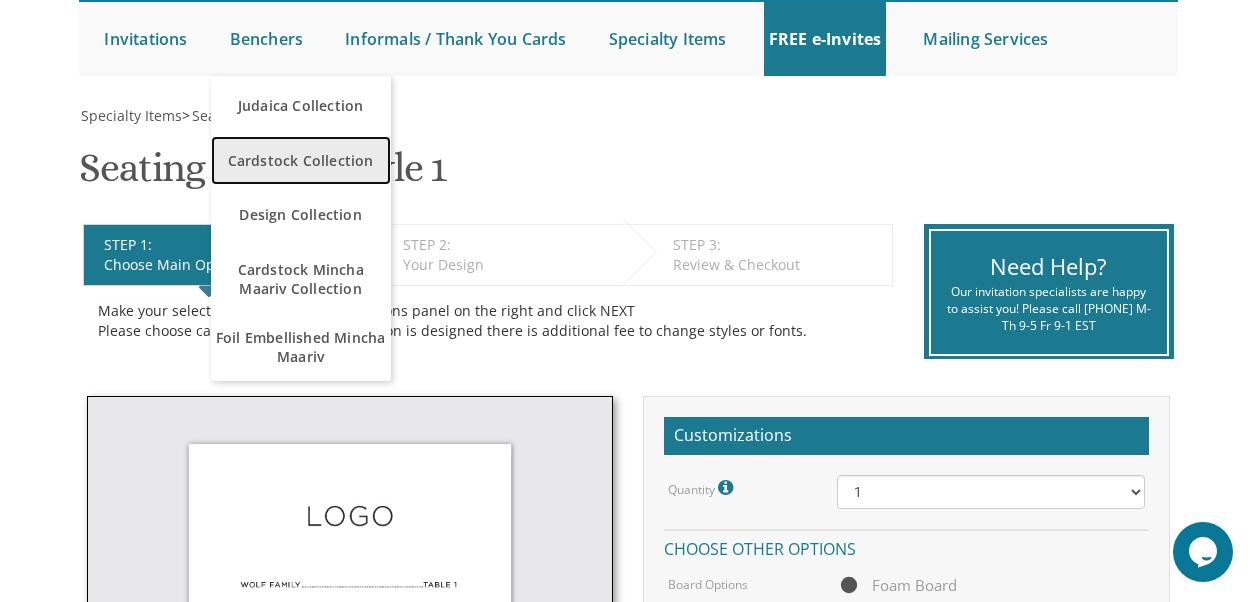 click on "Cardstock Collection" at bounding box center [301, 160] 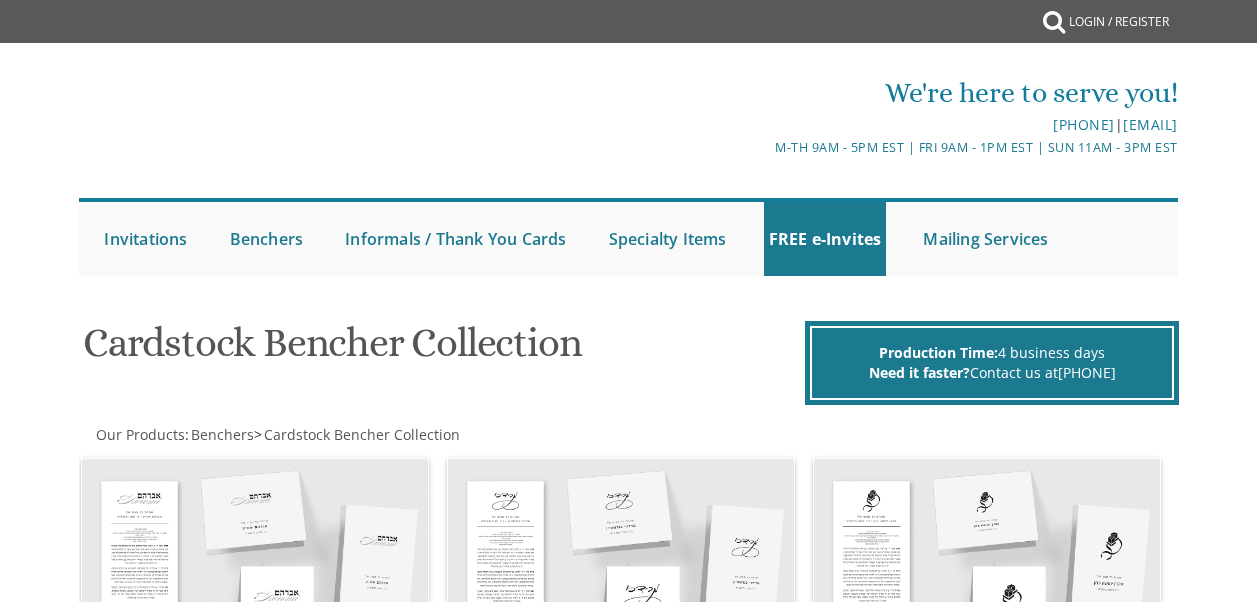 scroll, scrollTop: 0, scrollLeft: 0, axis: both 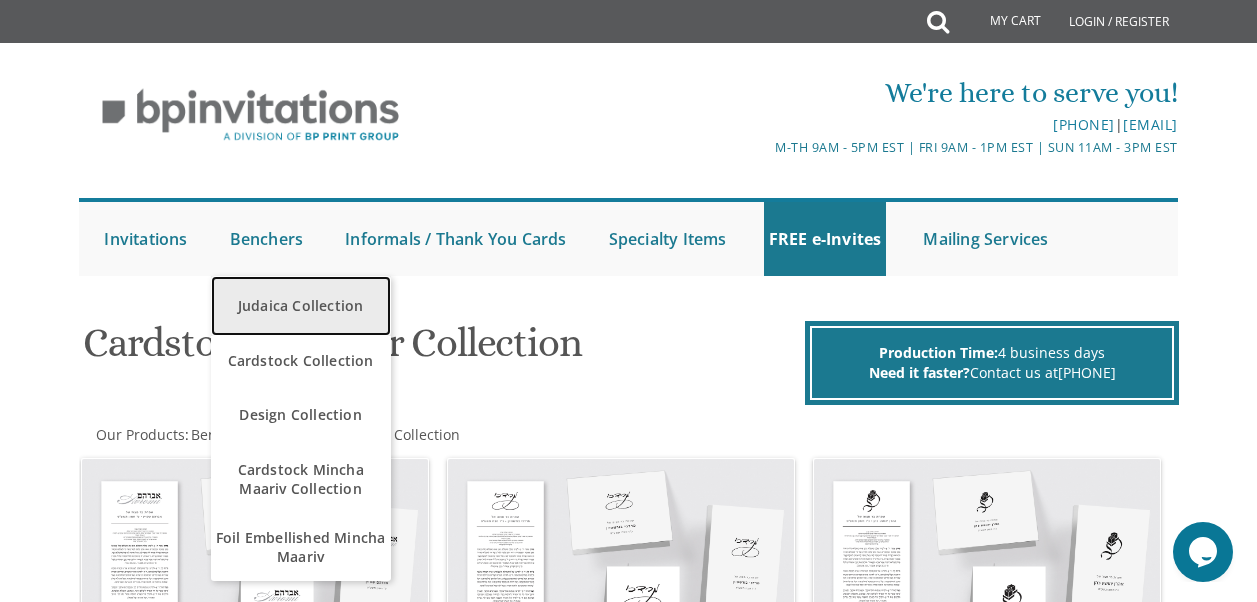 click on "Judaica Collection" at bounding box center (301, 306) 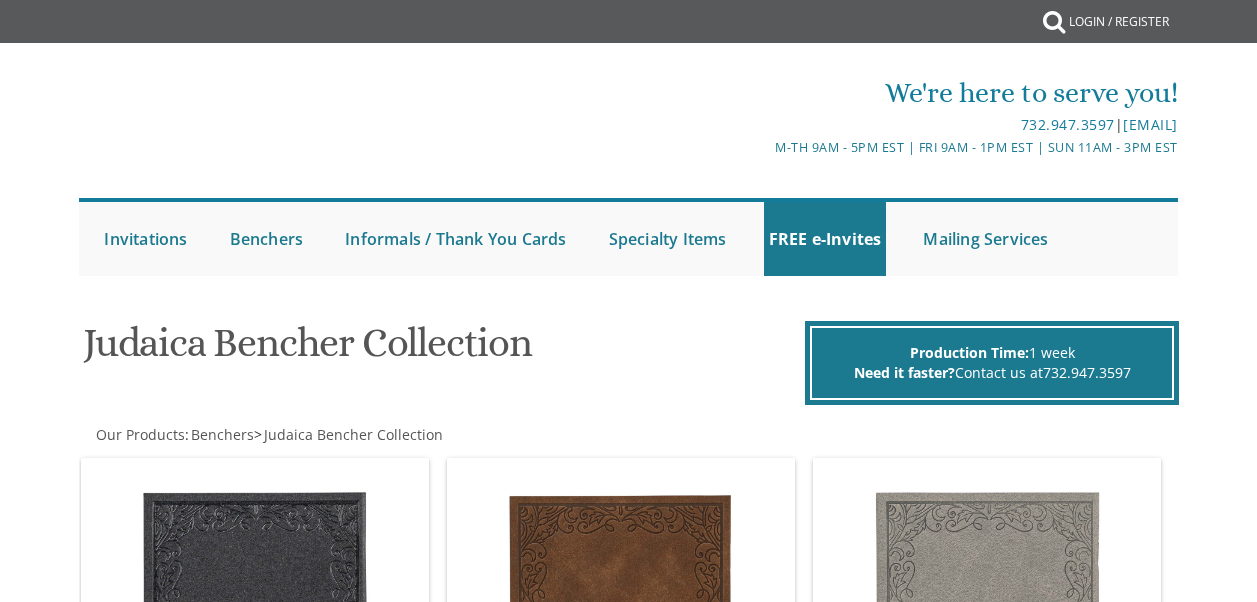 scroll, scrollTop: 0, scrollLeft: 0, axis: both 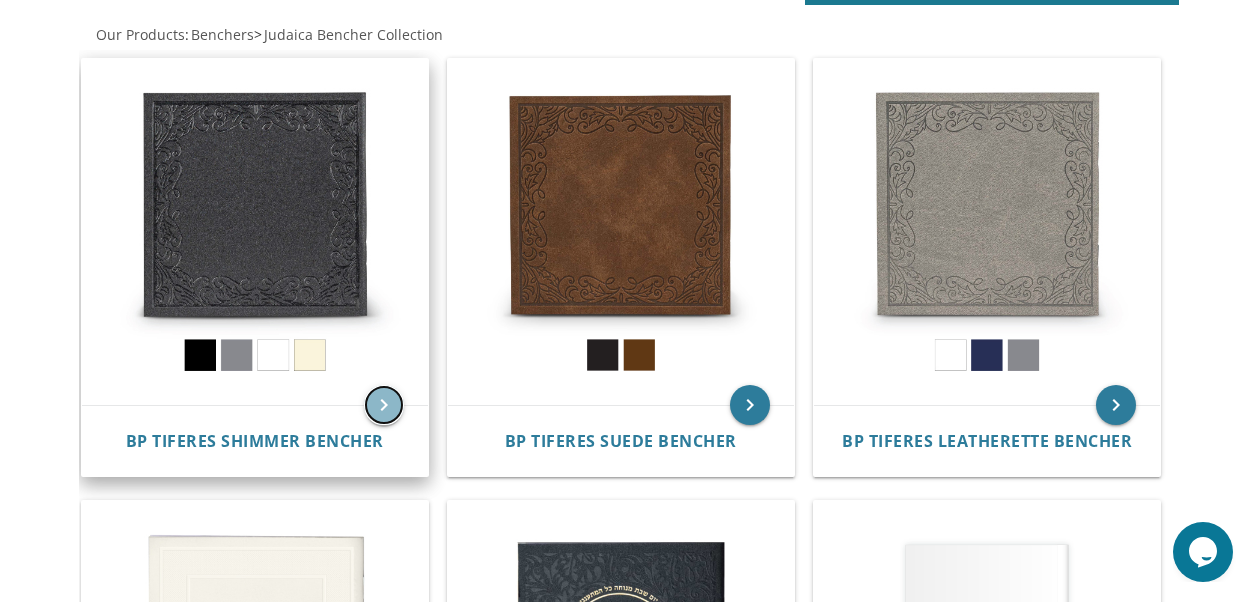 click on "keyboard_arrow_right" at bounding box center [384, 405] 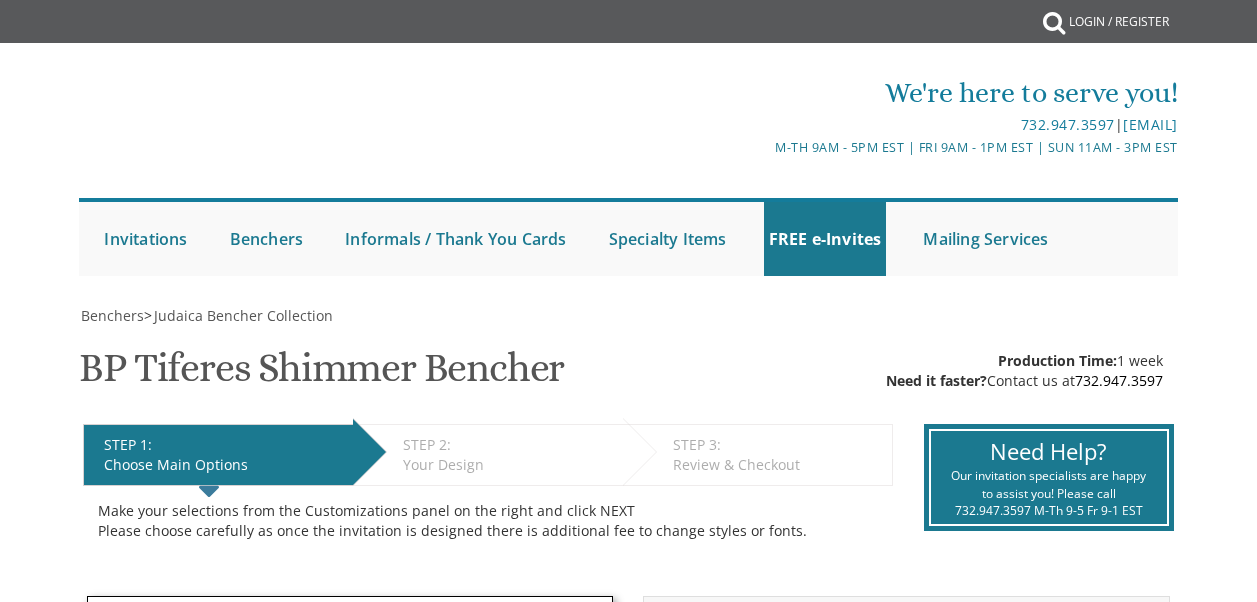 scroll, scrollTop: 0, scrollLeft: 0, axis: both 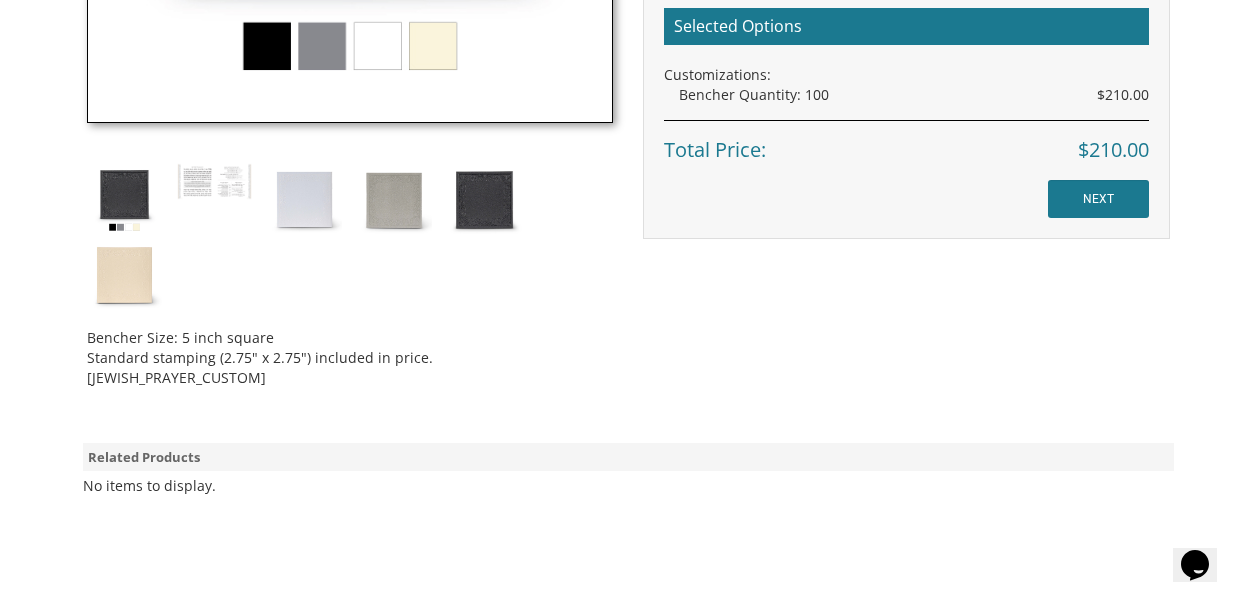 click on "Bencher Size:  5 inch square
Standard stamping (2.75" x 2.75") included in price.
[JEWISH_PRAYER_CUSTOM]" at bounding box center (350, -1) 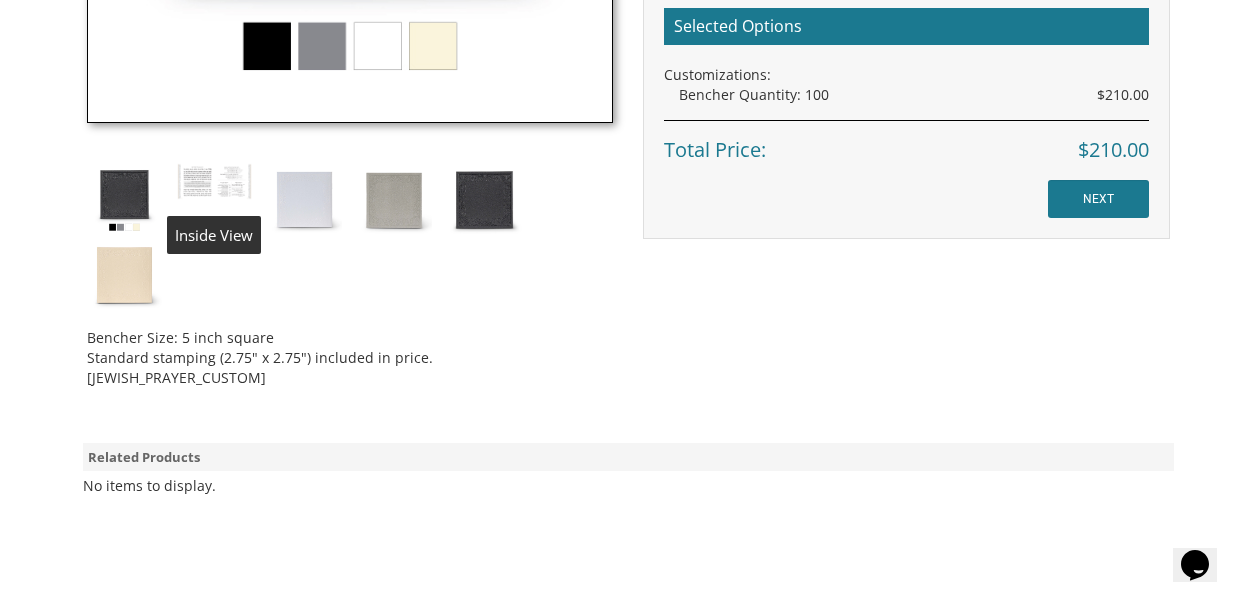 click at bounding box center [214, 182] 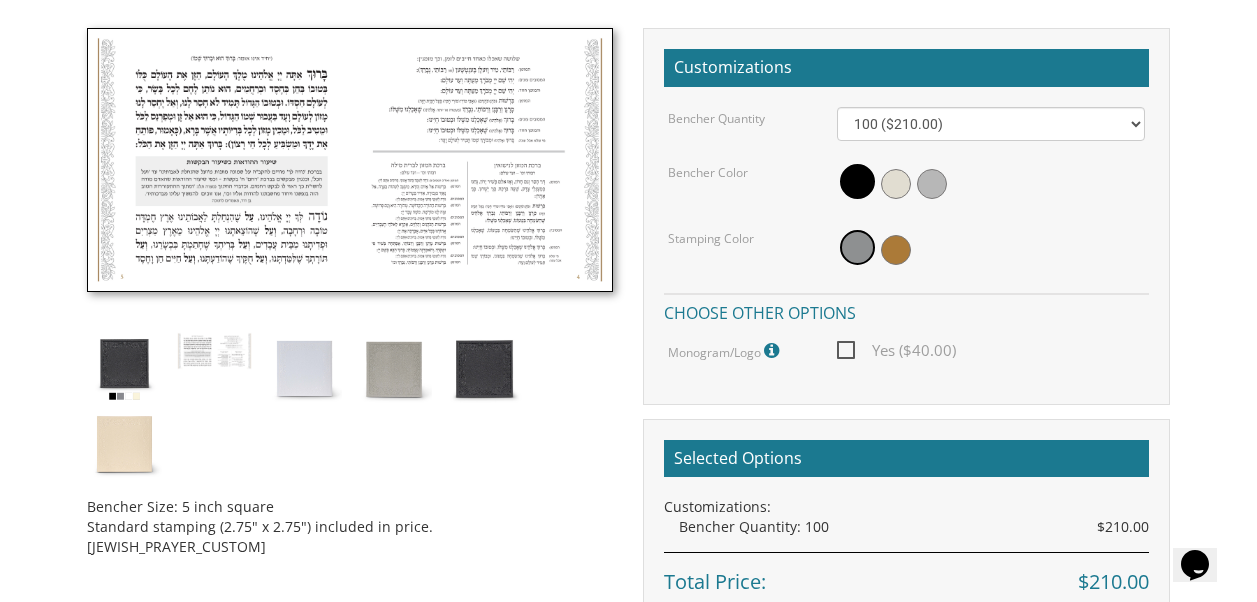 scroll, scrollTop: 468, scrollLeft: 0, axis: vertical 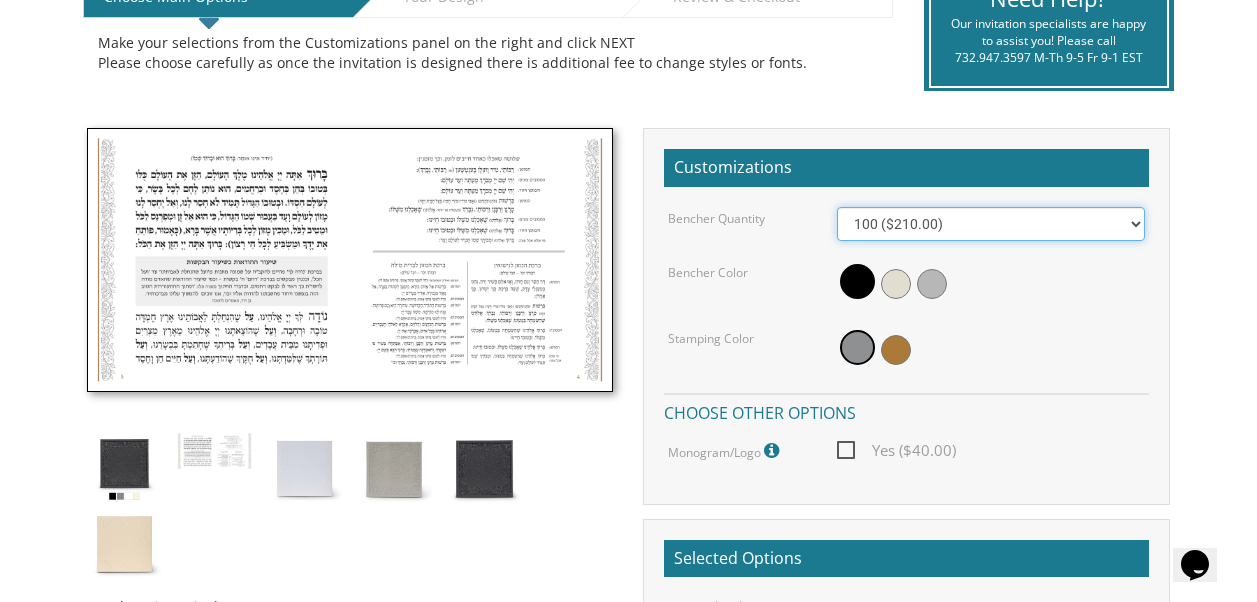 click on "100 ($210.00) 200 ($420.00) 300 ($630.00) 400 ($840.00) 500 ($1,050.00)" at bounding box center (991, 224) 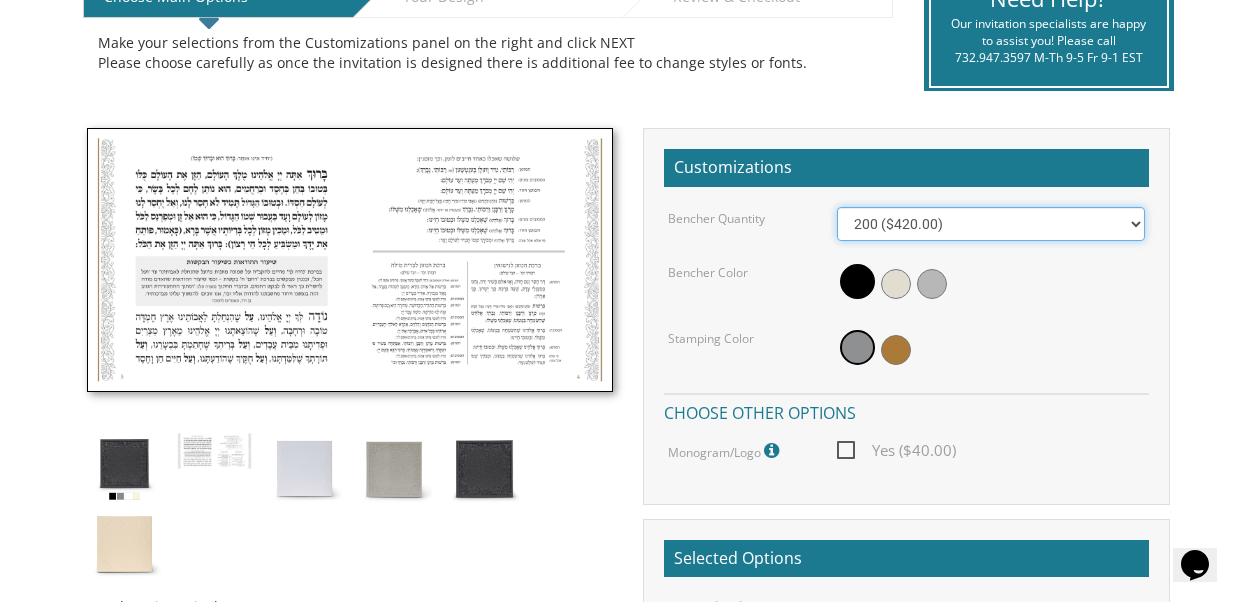 click on "100 ($210.00) 200 ($420.00) 300 ($630.00) 400 ($840.00) 500 ($1,050.00)" at bounding box center (991, 224) 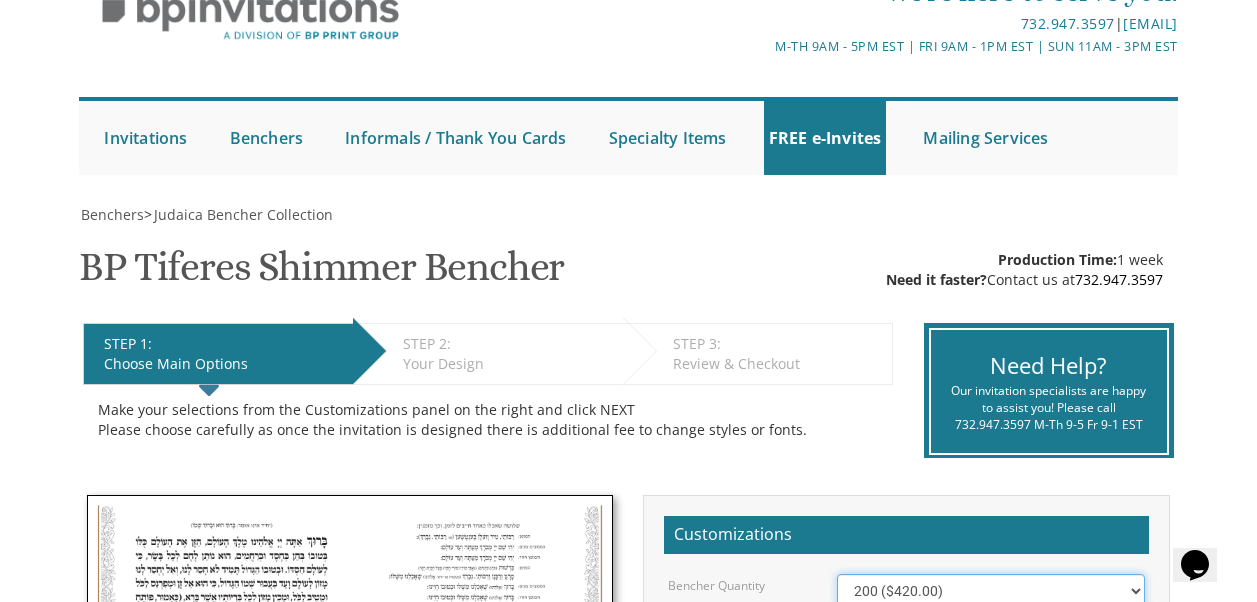 scroll, scrollTop: 400, scrollLeft: 0, axis: vertical 